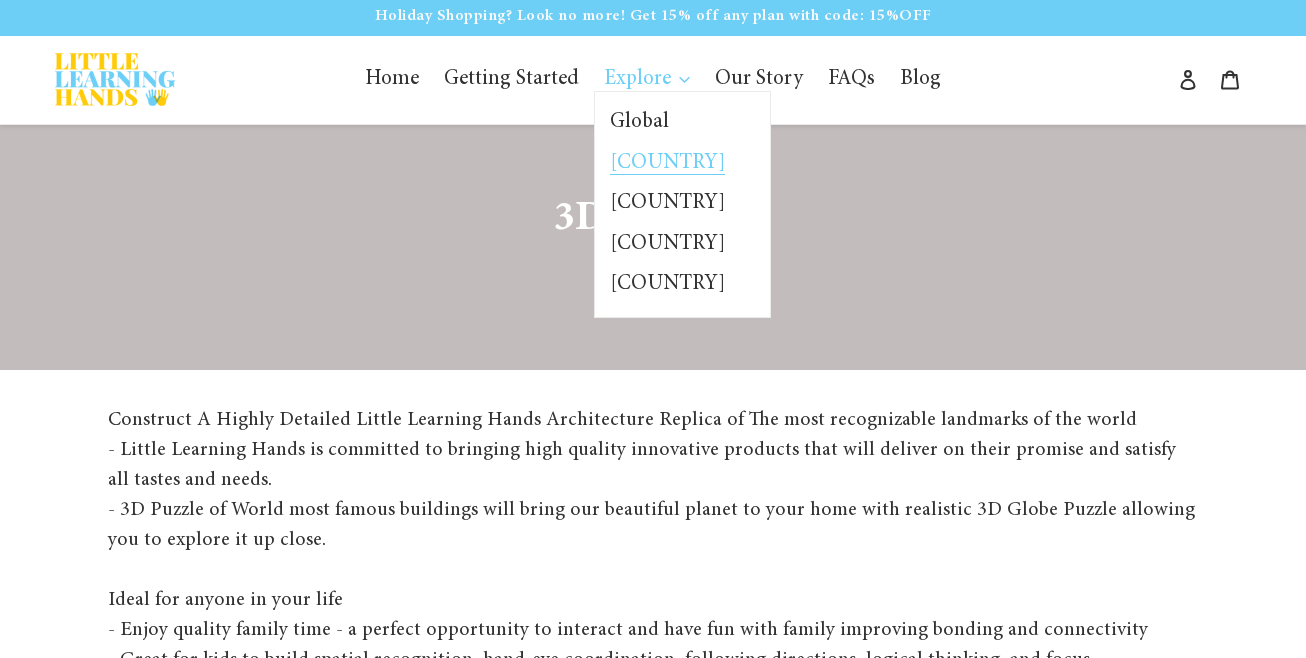 scroll, scrollTop: 4, scrollLeft: 0, axis: vertical 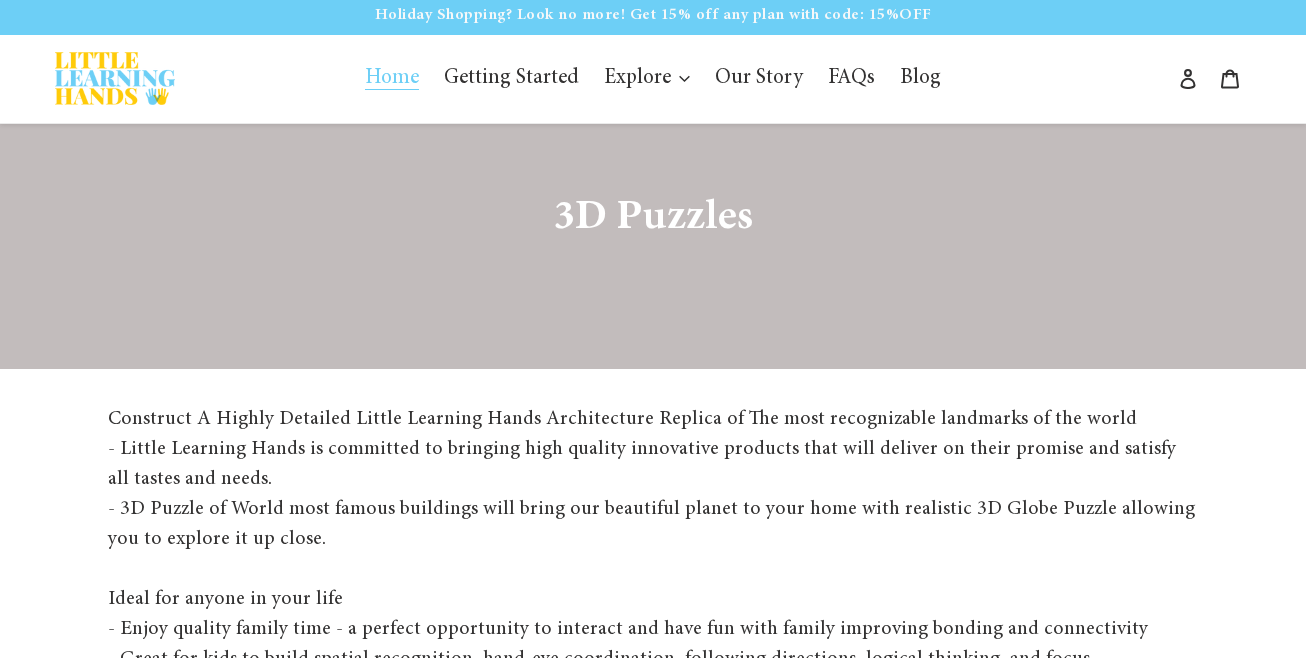 click on "Home" at bounding box center [392, 79] 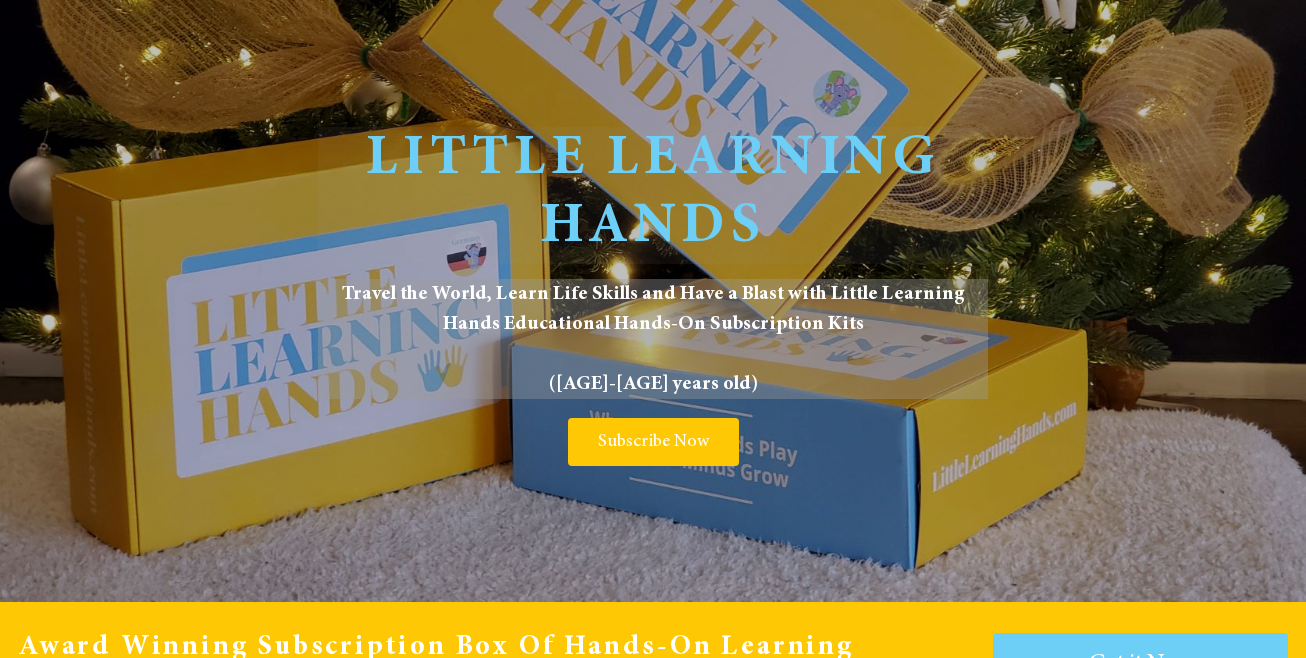 scroll, scrollTop: 0, scrollLeft: 0, axis: both 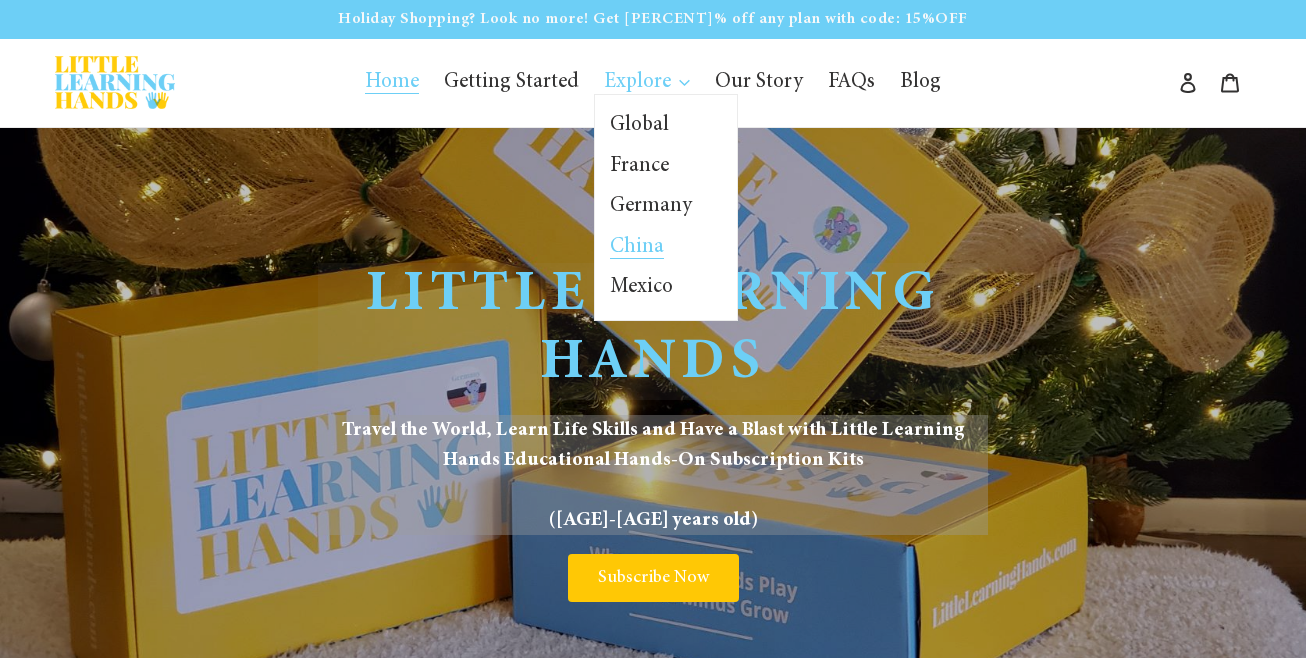 click on "China" at bounding box center [651, 248] 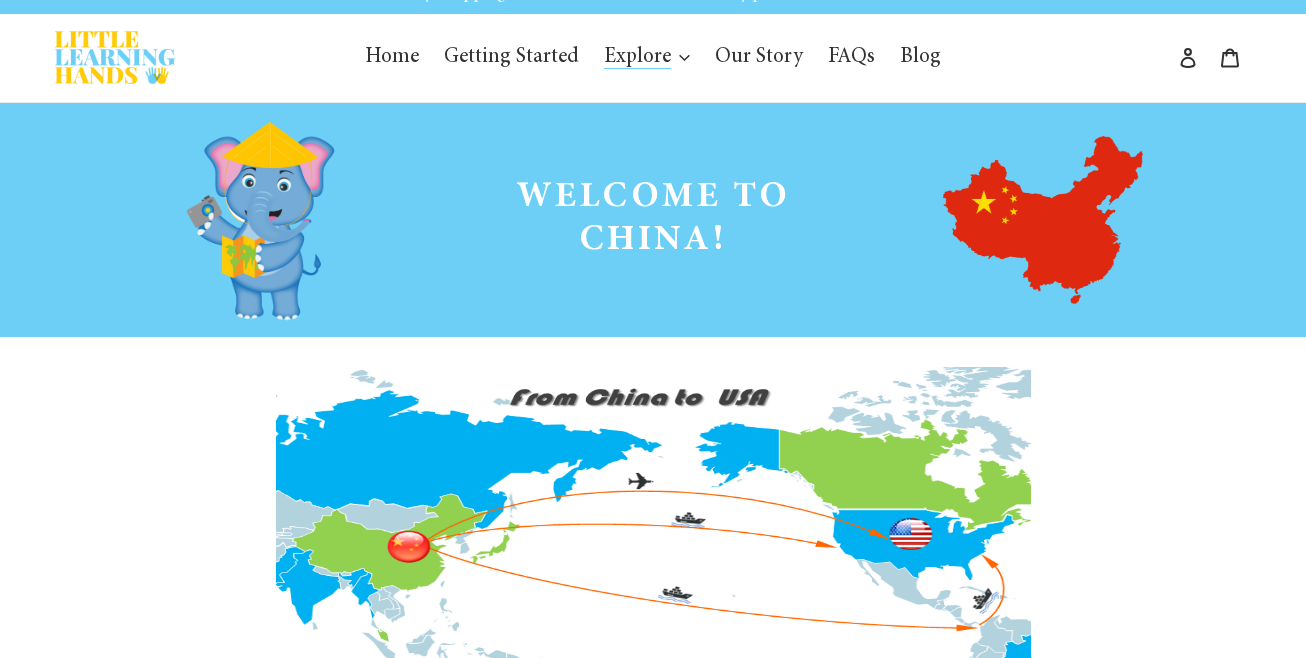 scroll, scrollTop: 0, scrollLeft: 0, axis: both 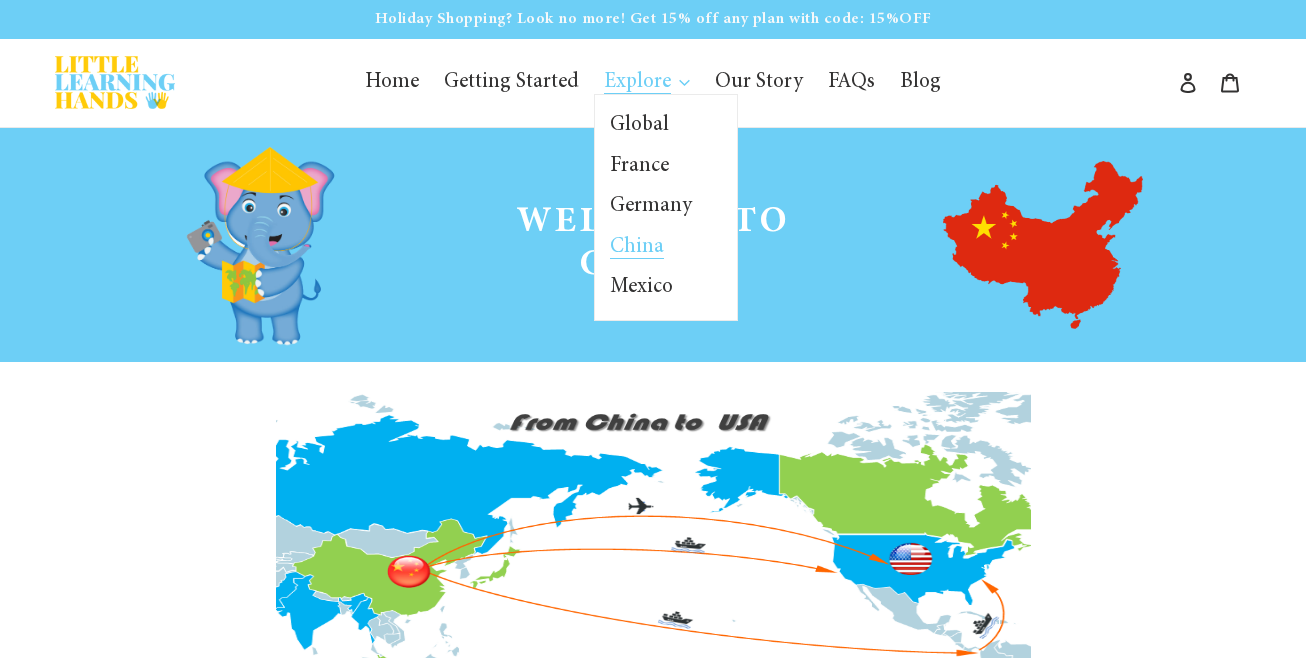 click on "China" at bounding box center [637, 248] 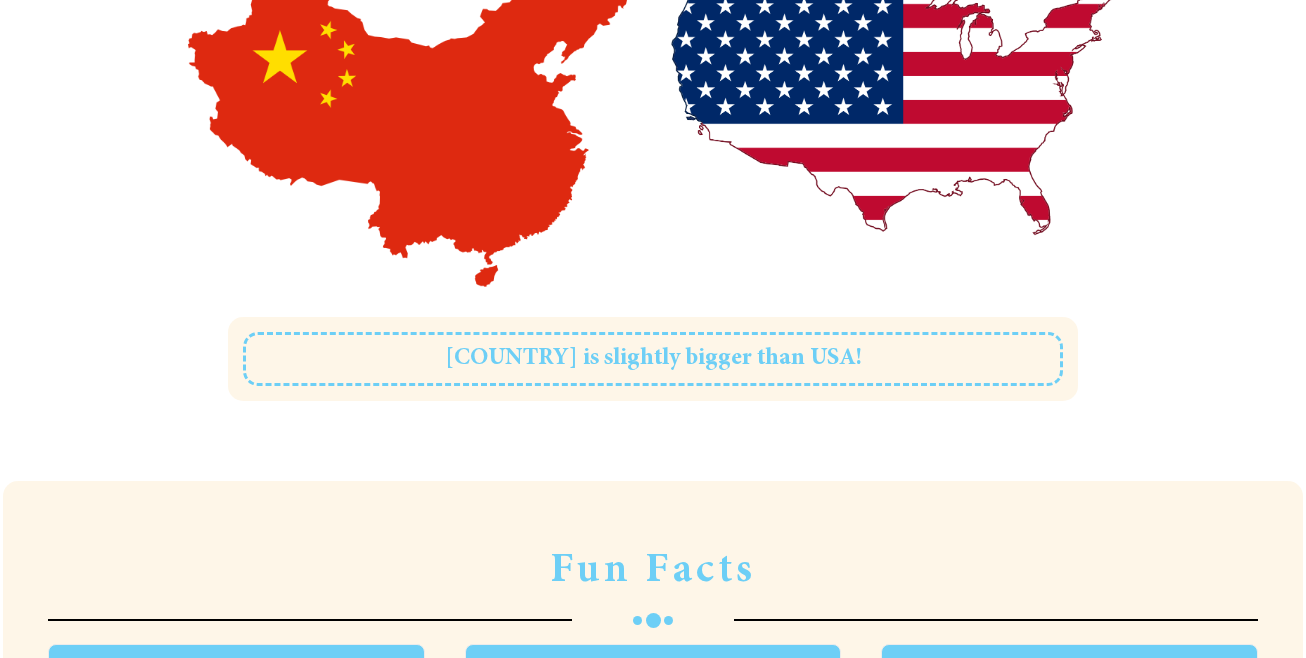 scroll, scrollTop: 944, scrollLeft: 0, axis: vertical 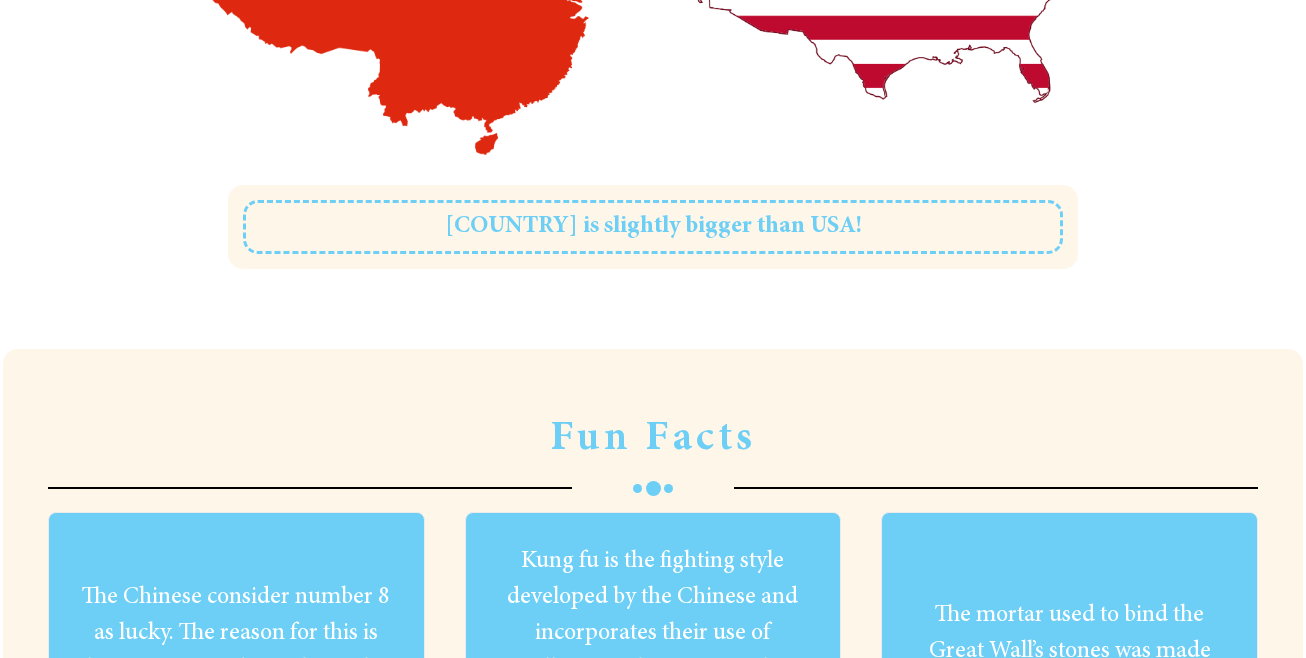 click on "China is slightly bigger than USA!" at bounding box center (653, 227) 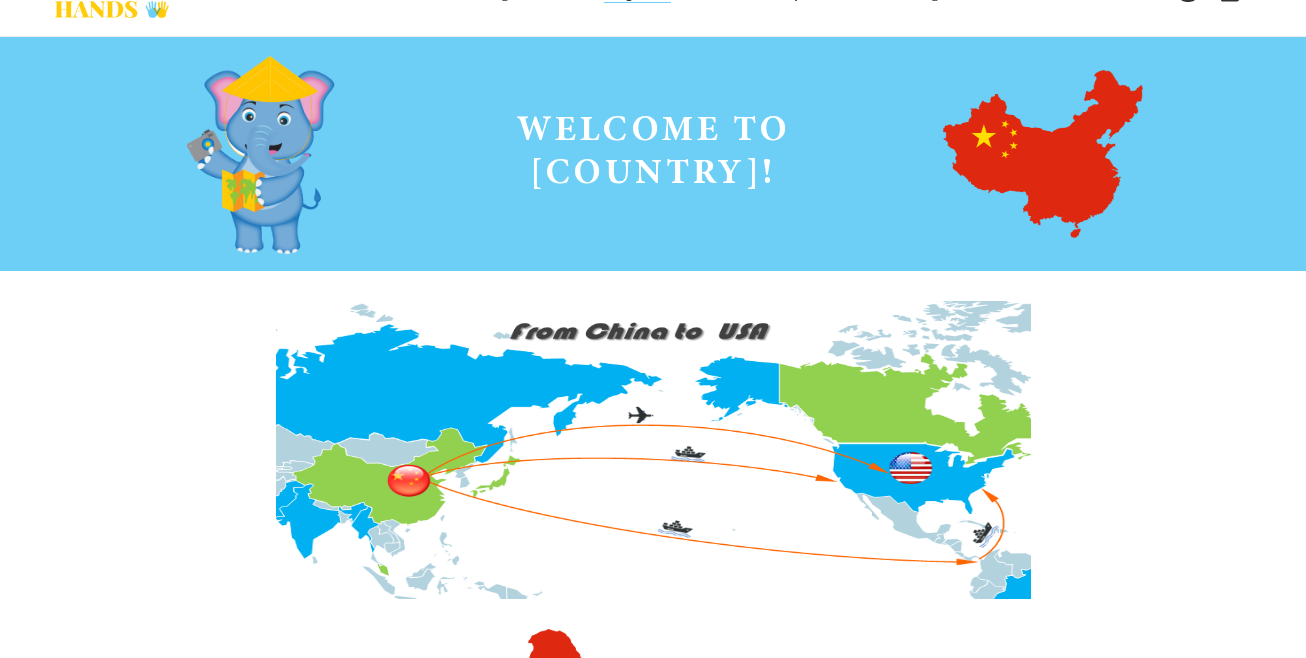 scroll, scrollTop: 0, scrollLeft: 0, axis: both 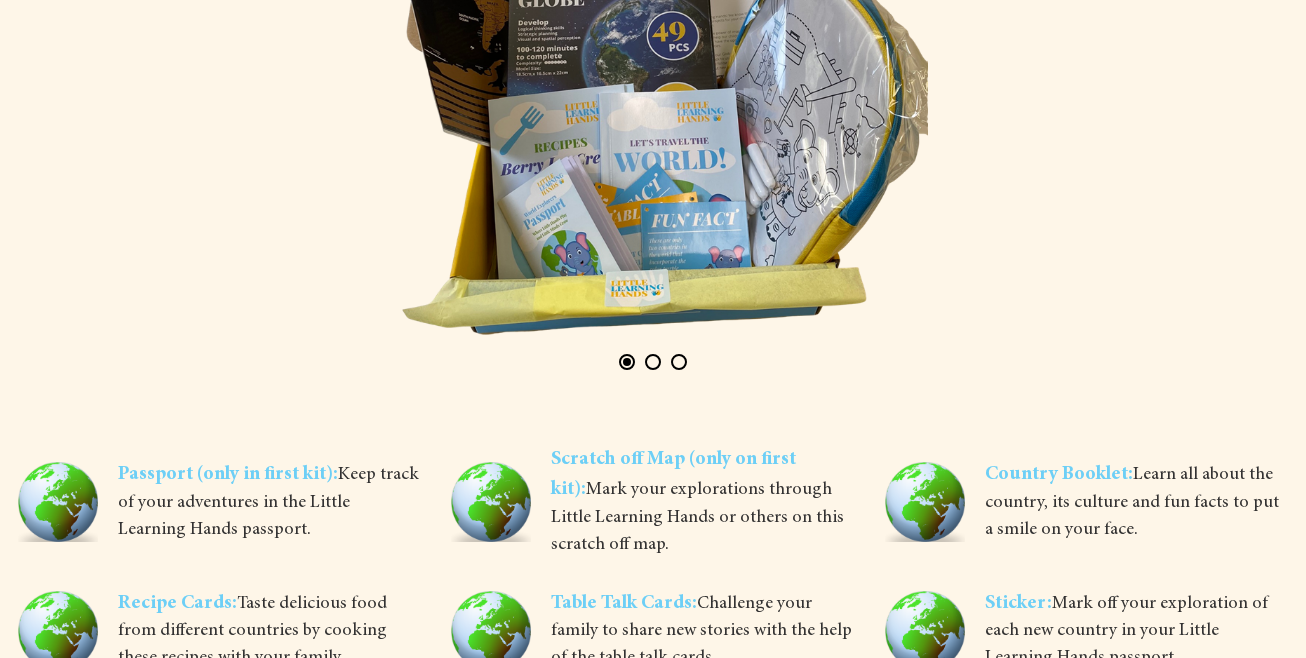 click at bounding box center (653, 362) 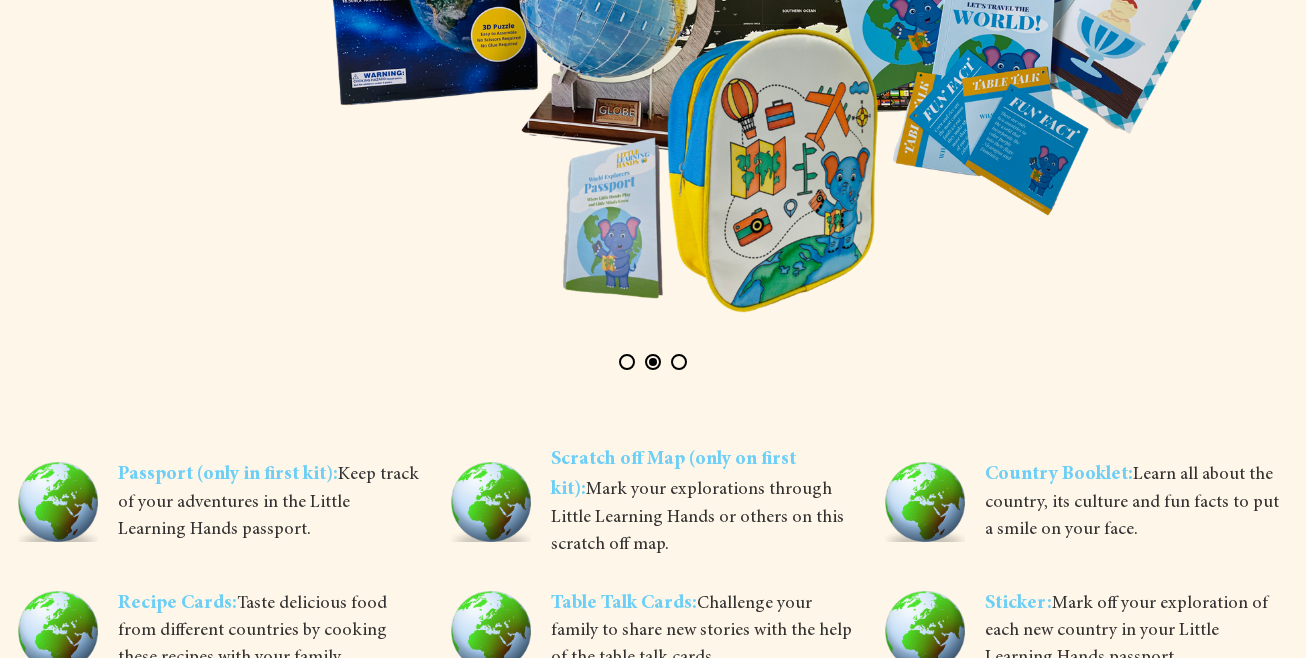 scroll, scrollTop: 0, scrollLeft: 1290, axis: horizontal 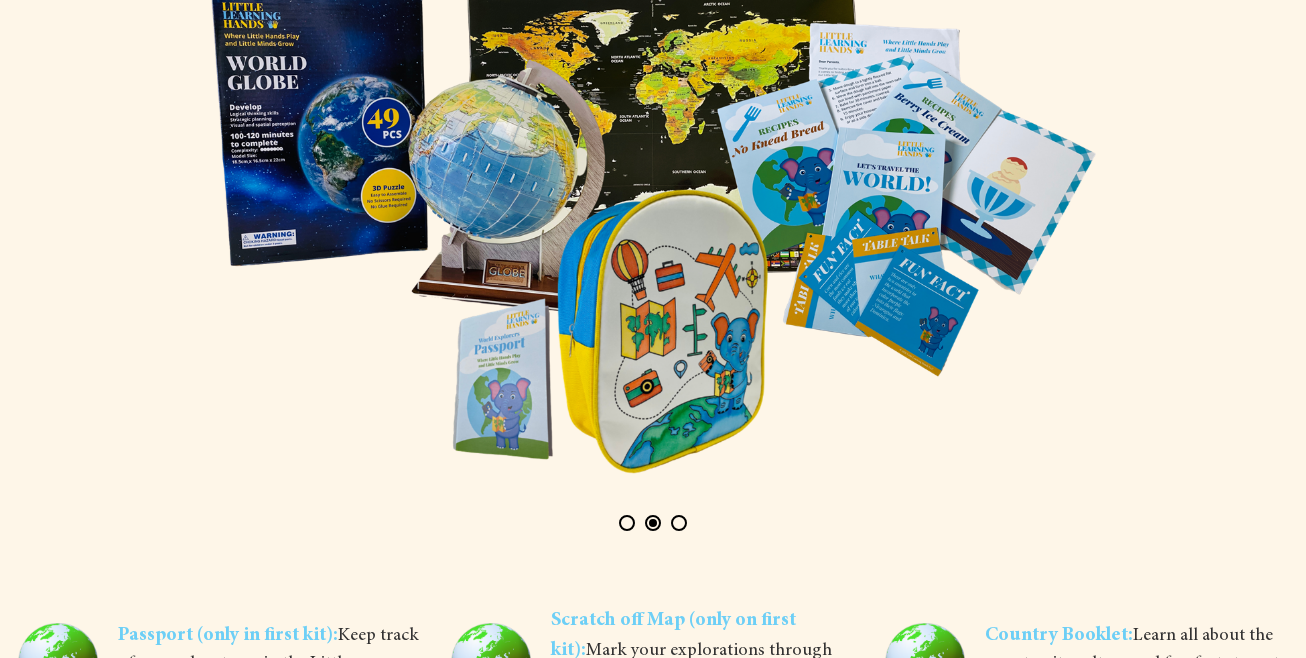 click at bounding box center (679, 523) 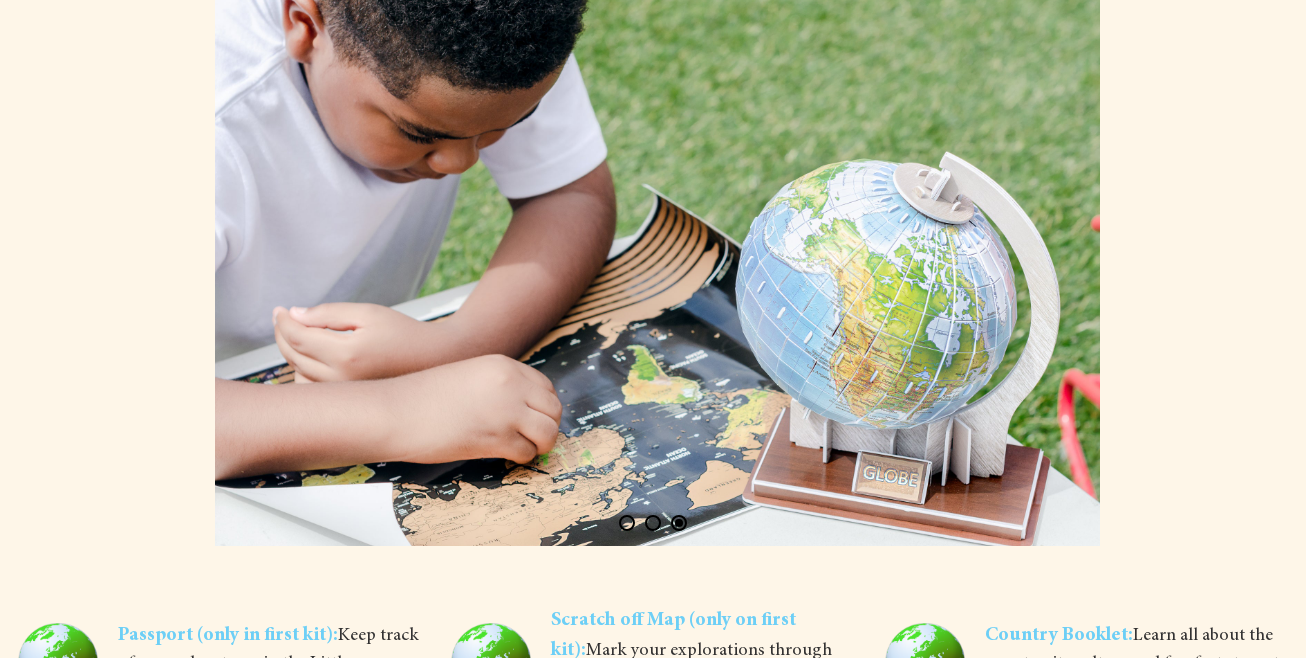 scroll, scrollTop: 0, scrollLeft: 2580, axis: horizontal 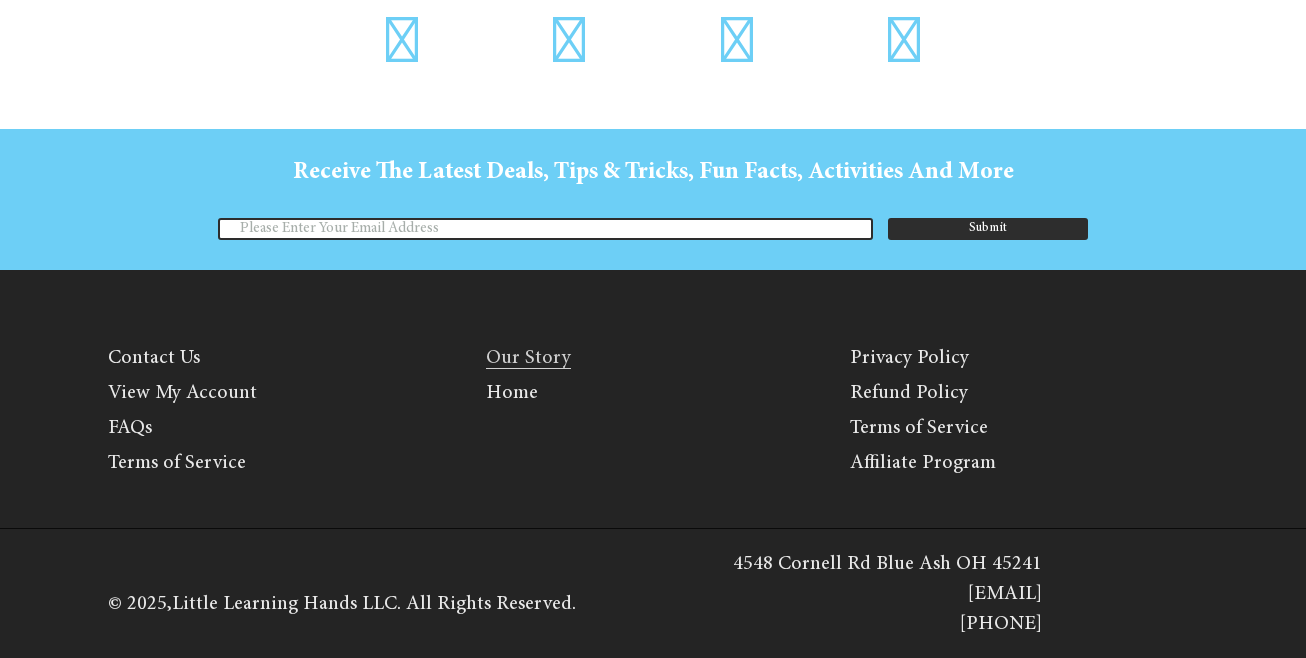 click on "Our Story" at bounding box center [528, 358] 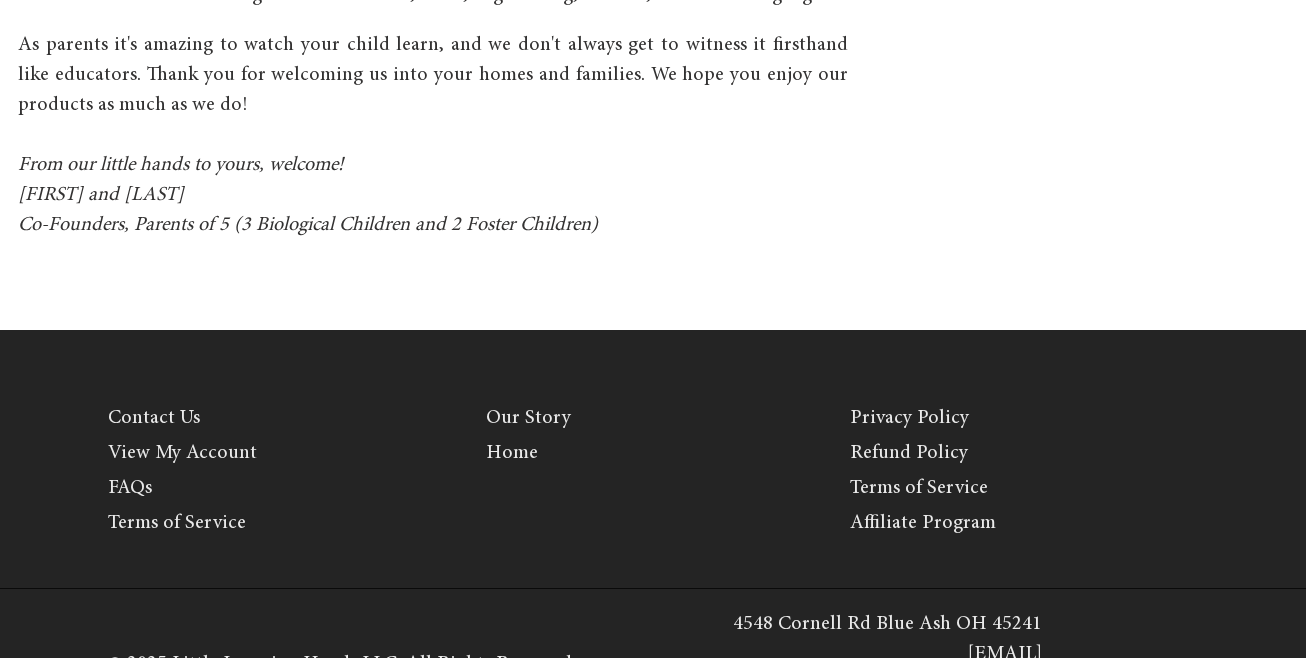 scroll, scrollTop: 1339, scrollLeft: 0, axis: vertical 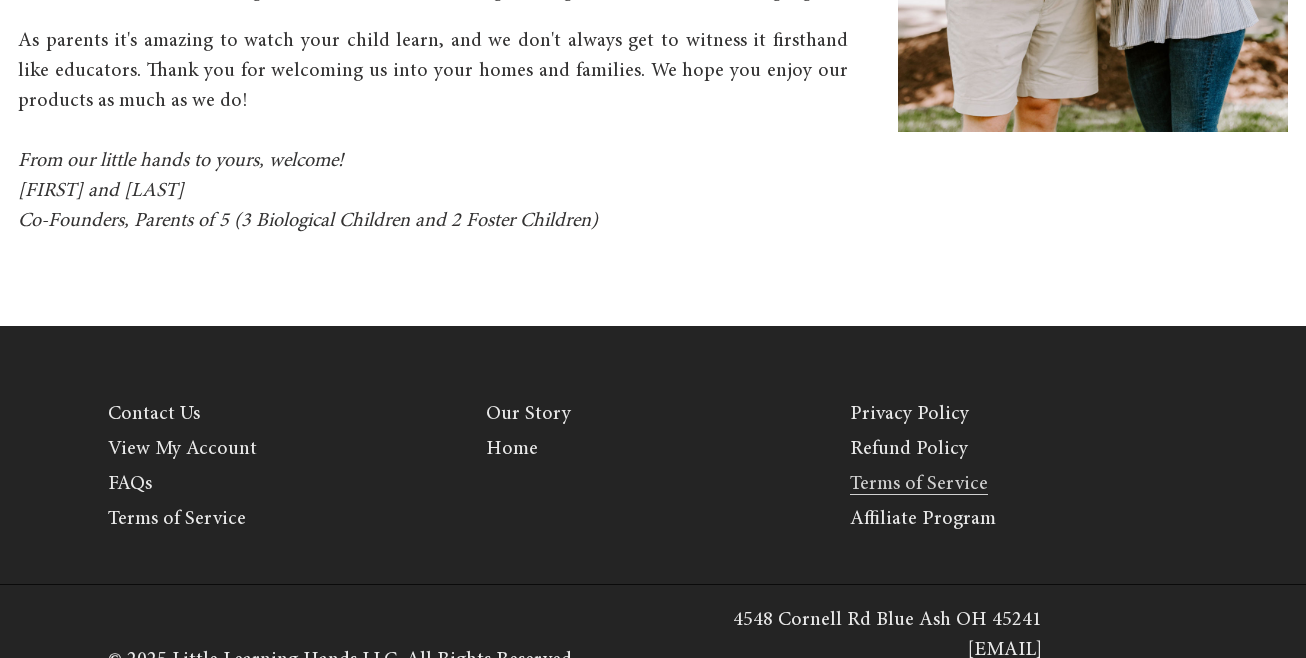 click on "Terms of Service" at bounding box center (177, 519) 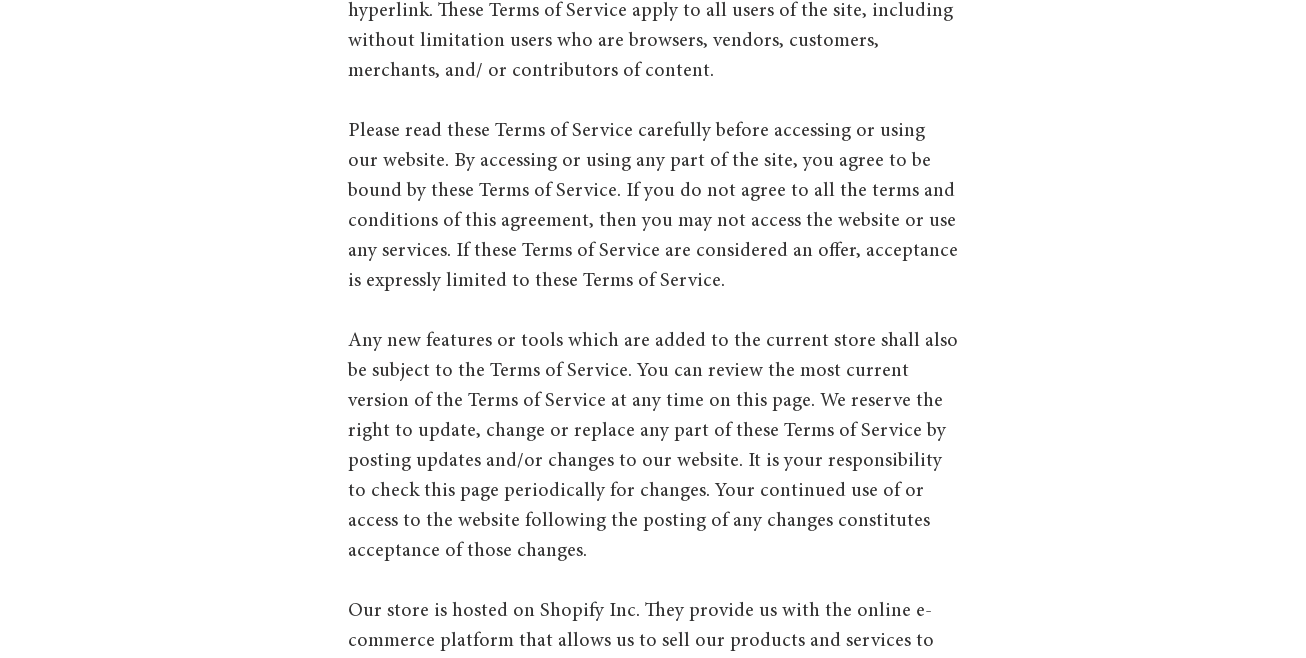 scroll, scrollTop: 0, scrollLeft: 0, axis: both 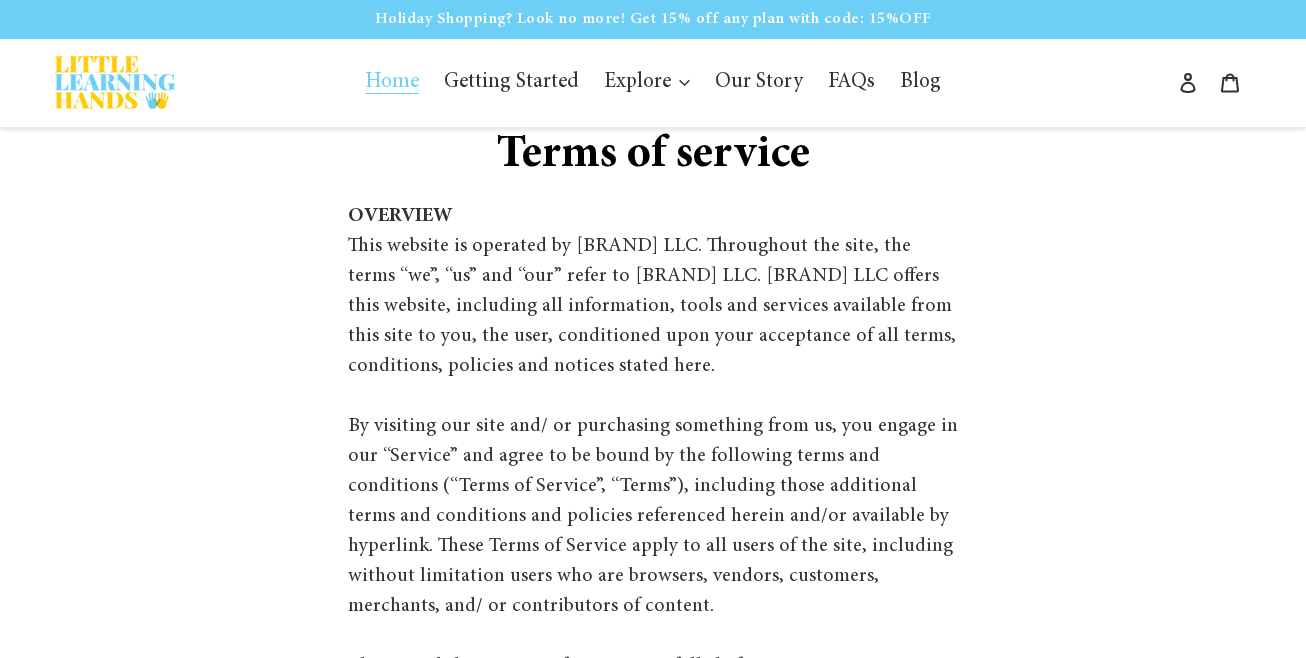 click on "Home" at bounding box center (392, 83) 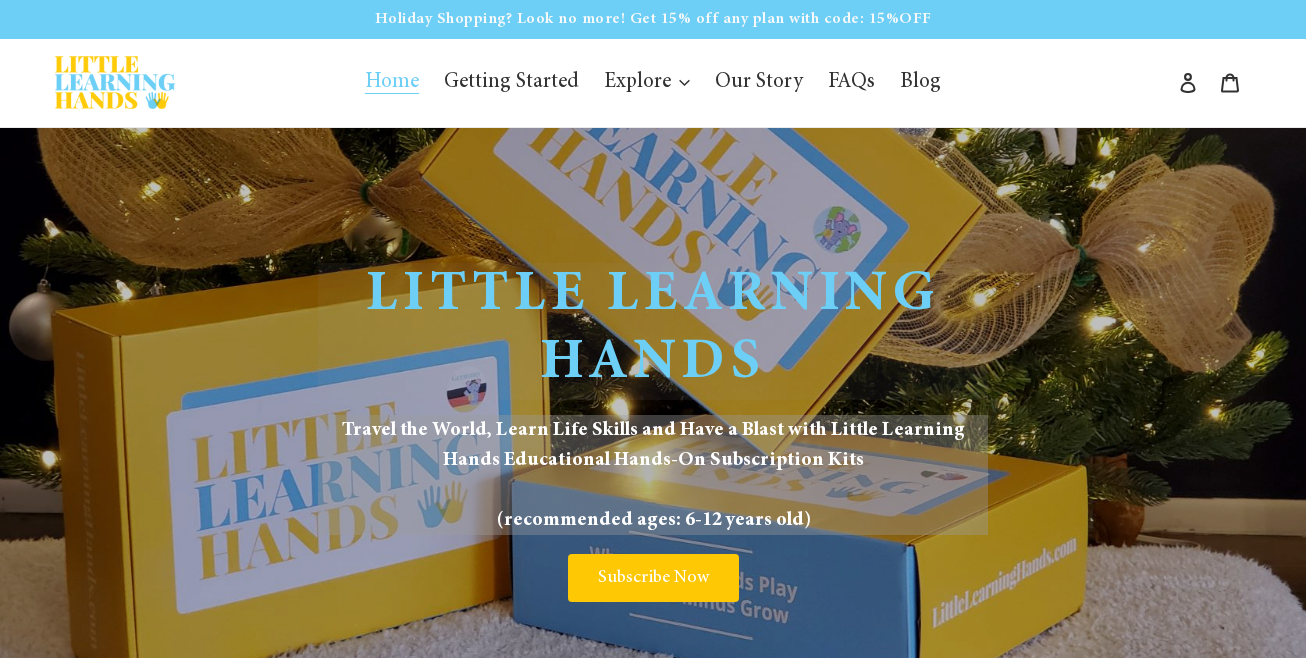 scroll, scrollTop: 0, scrollLeft: 0, axis: both 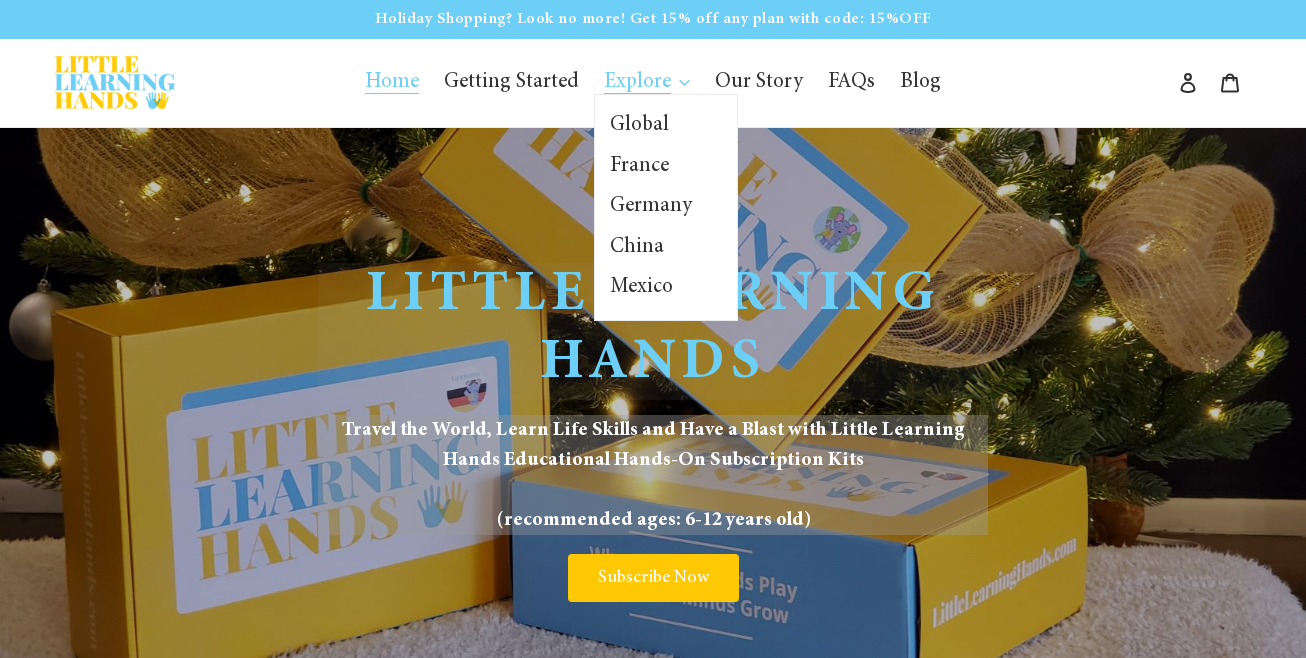 click on "Explore" at bounding box center (647, 83) 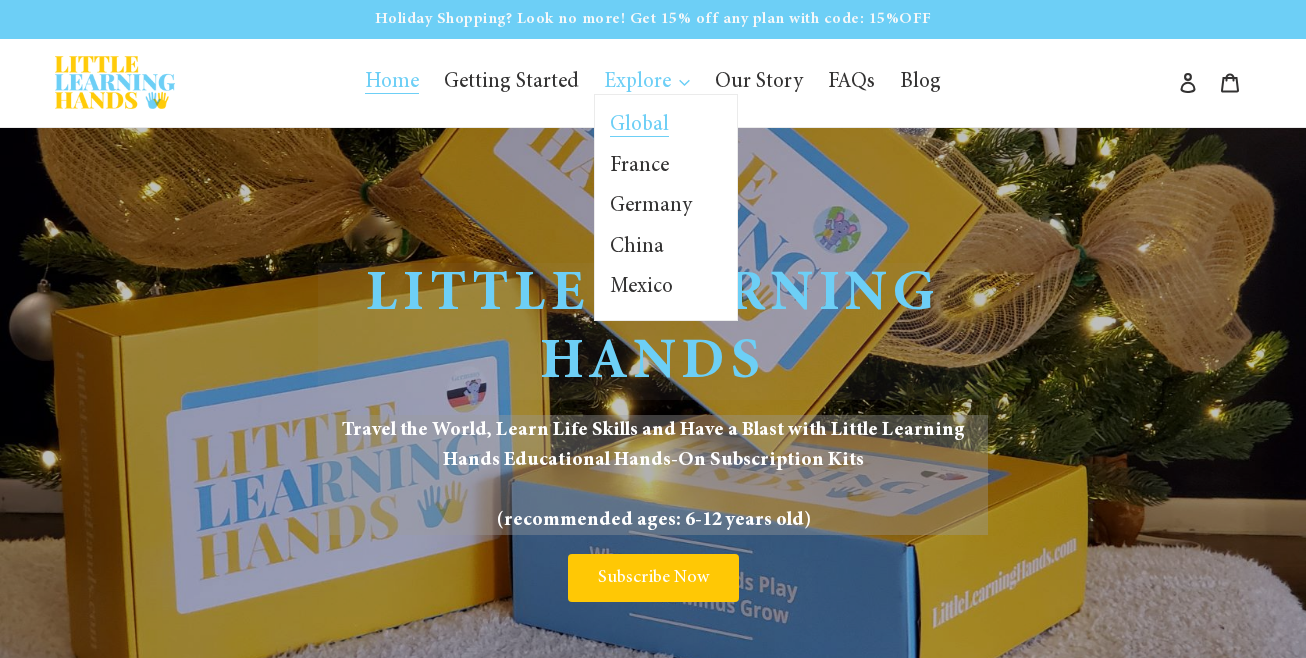 click on "Global" at bounding box center (639, 126) 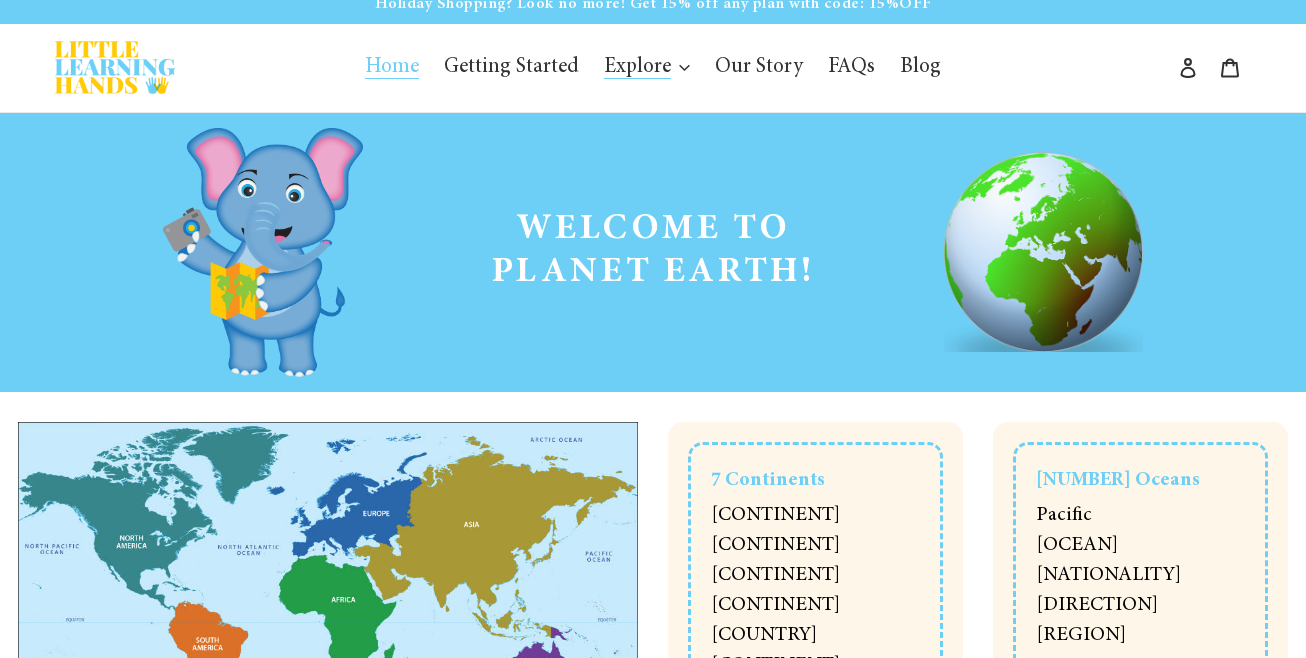 scroll, scrollTop: 0, scrollLeft: 0, axis: both 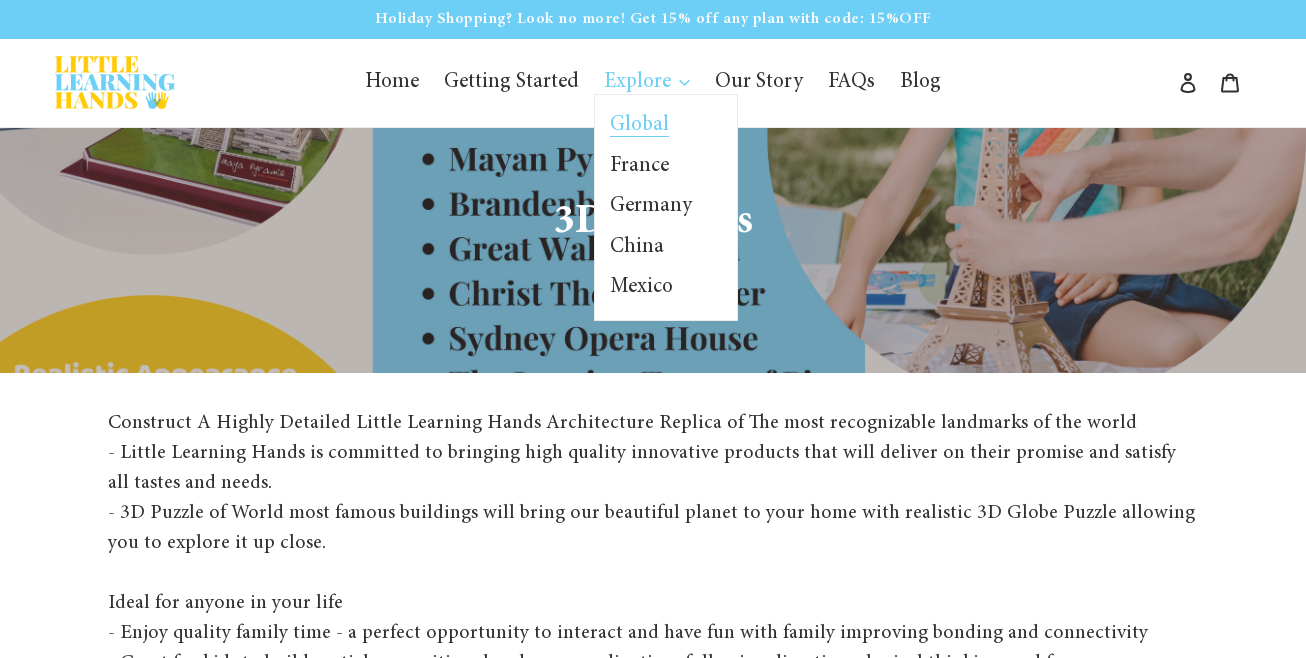 click on "Global" at bounding box center [639, 126] 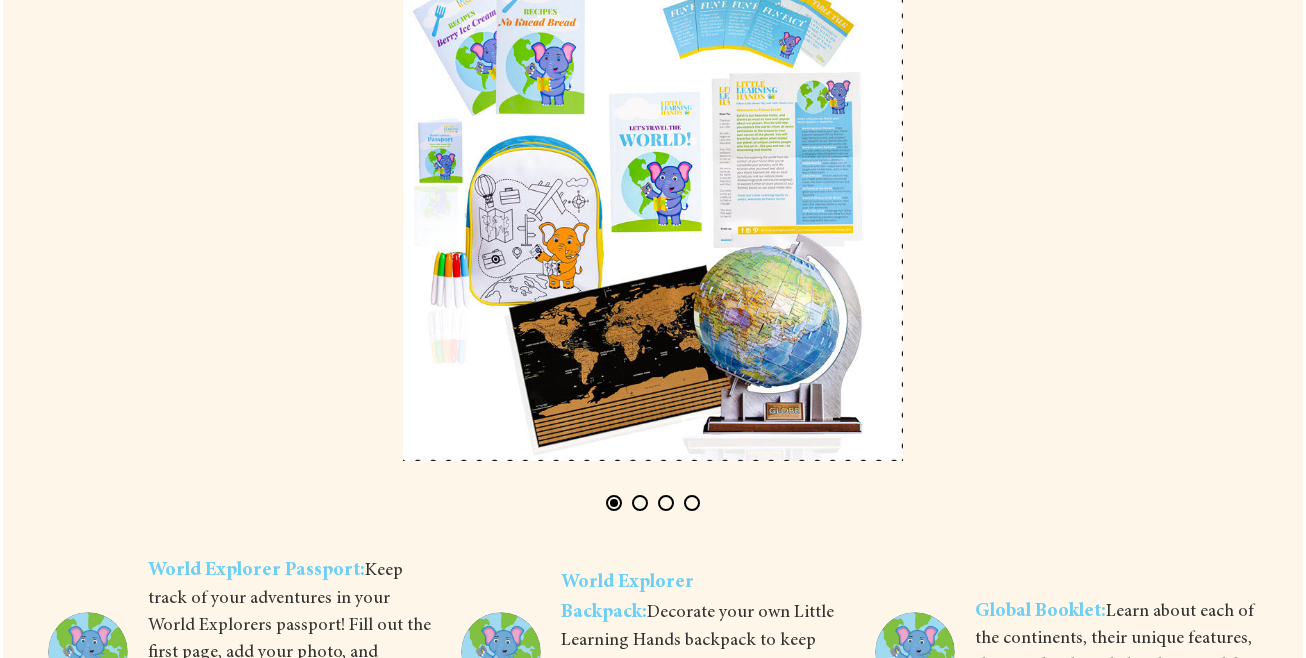 scroll, scrollTop: 4691, scrollLeft: 0, axis: vertical 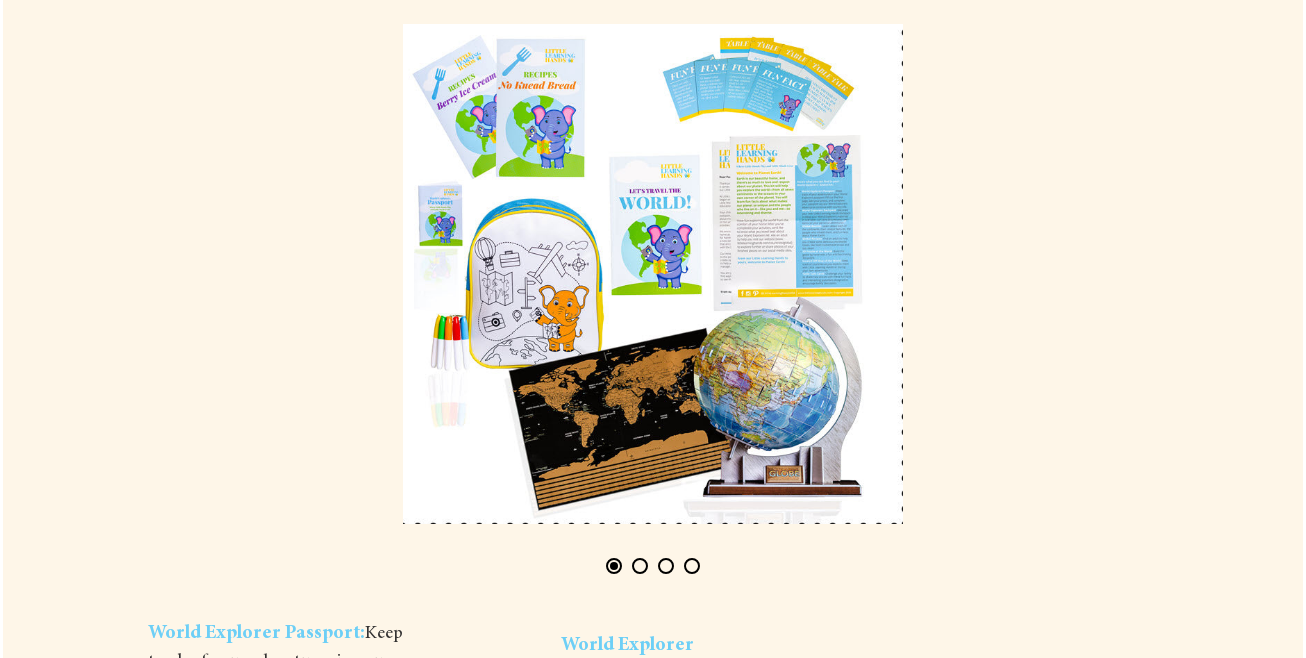 click at bounding box center (640, 566) 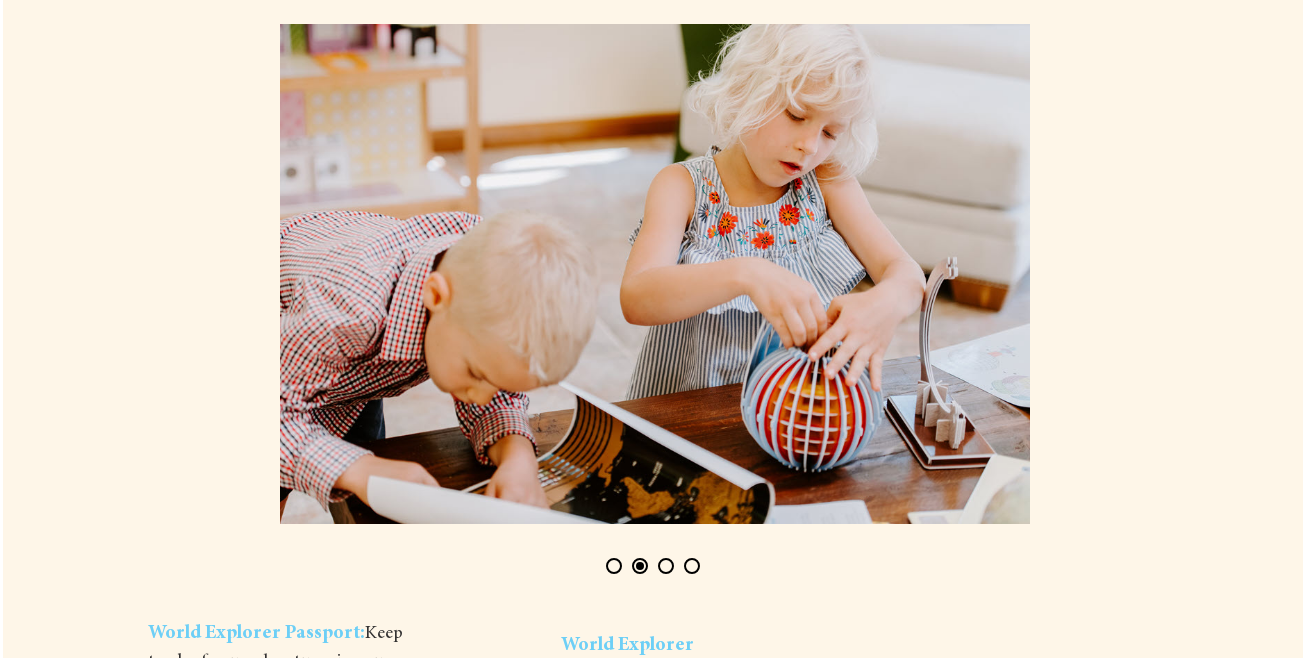 scroll, scrollTop: 0, scrollLeft: 1230, axis: horizontal 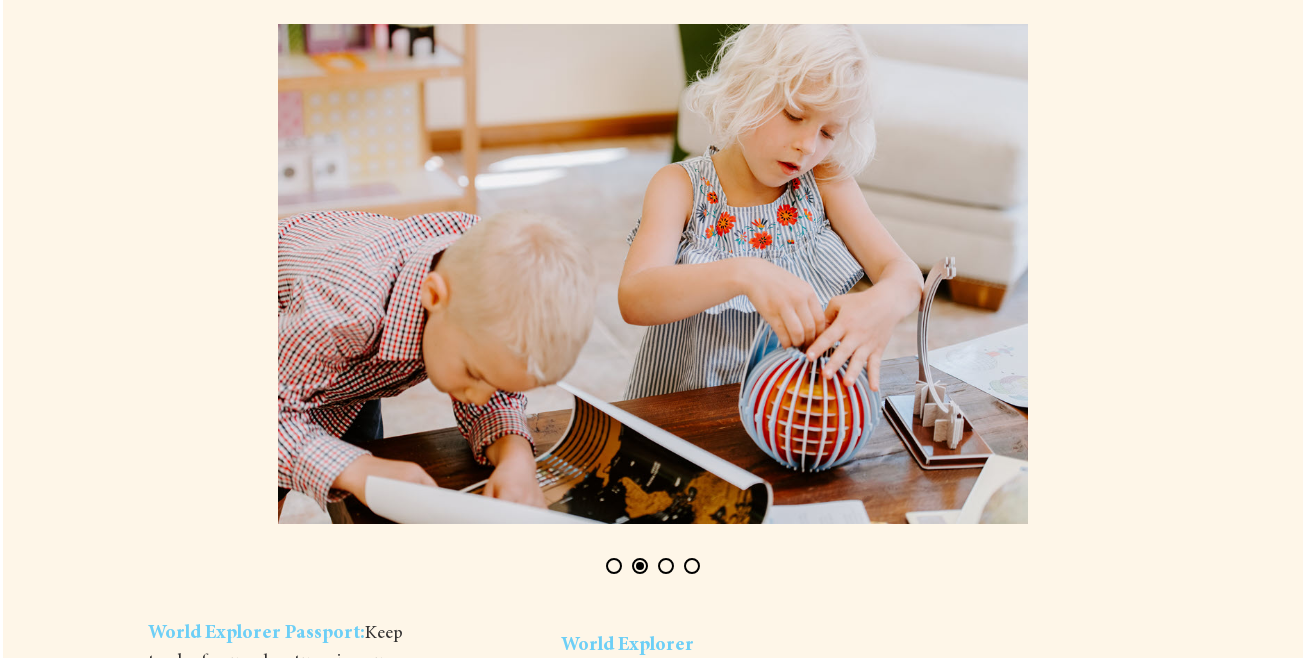click at bounding box center (666, 566) 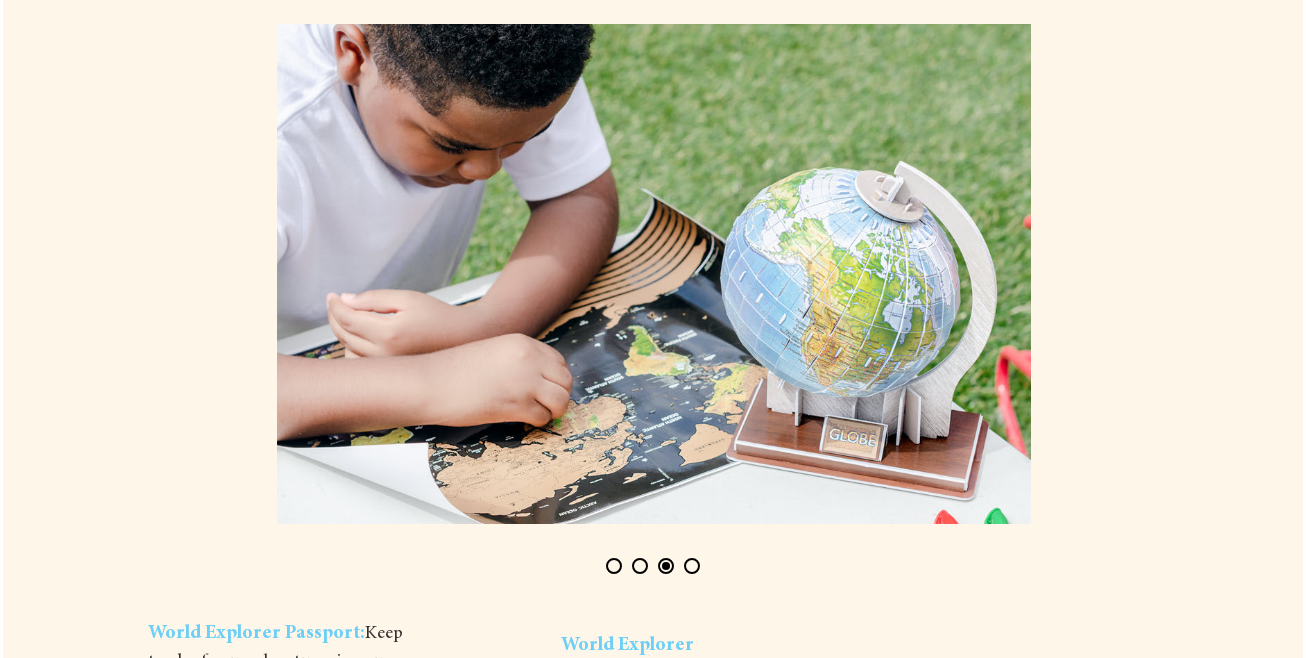 scroll, scrollTop: 0, scrollLeft: 2460, axis: horizontal 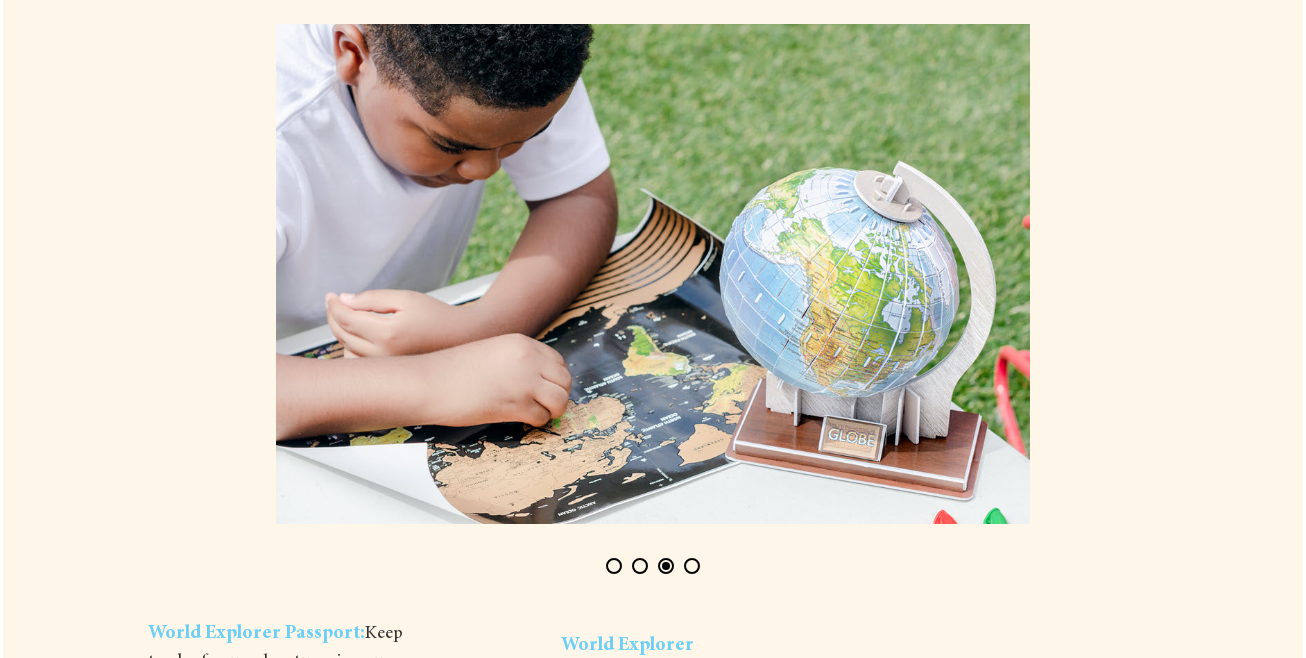 click at bounding box center (692, 566) 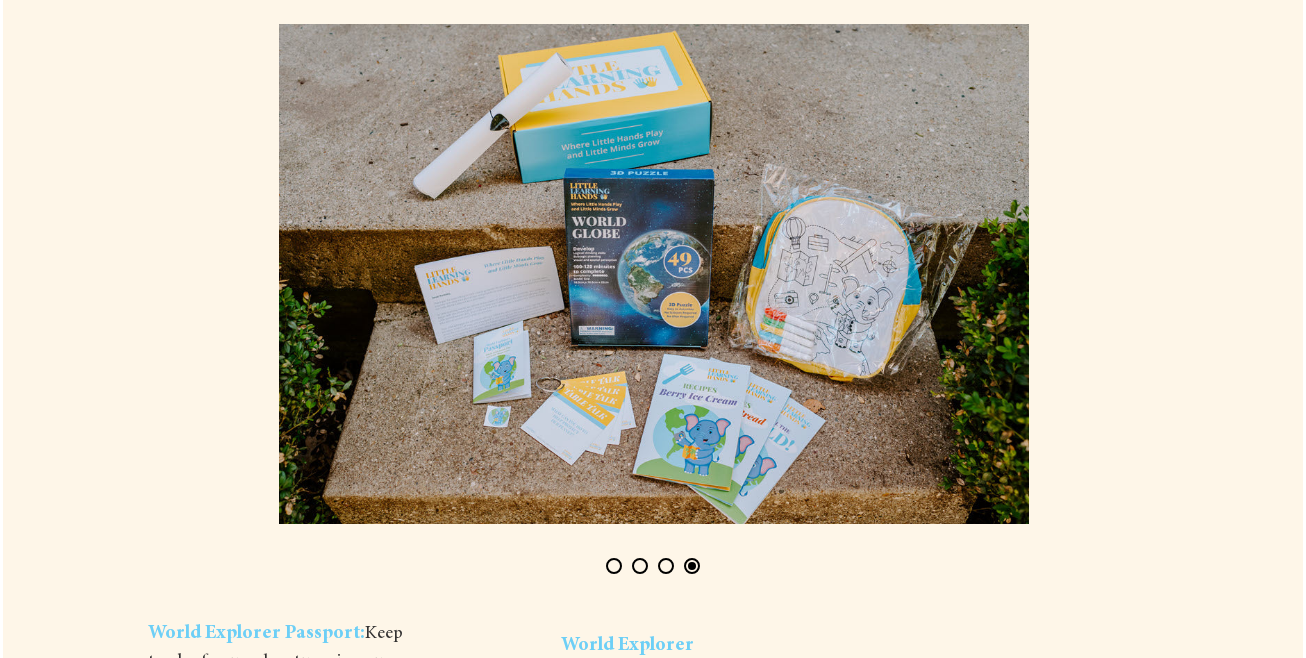 scroll, scrollTop: 0, scrollLeft: 3690, axis: horizontal 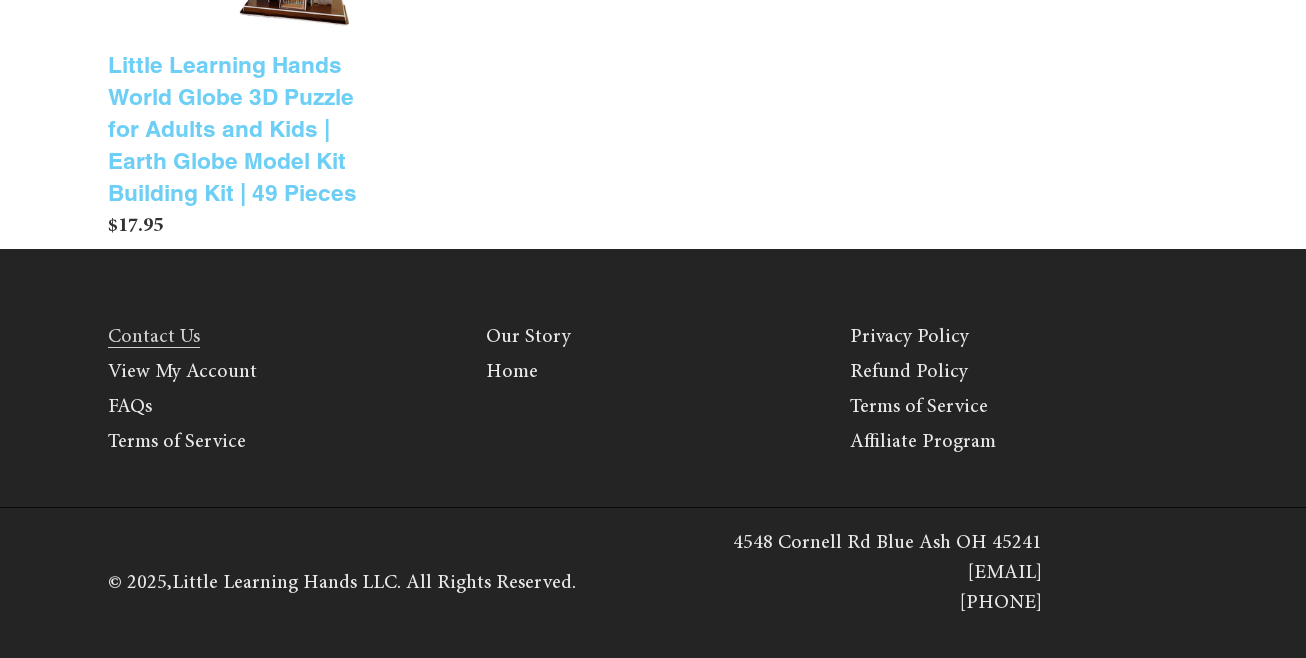 click on "Contact Us" at bounding box center (154, 337) 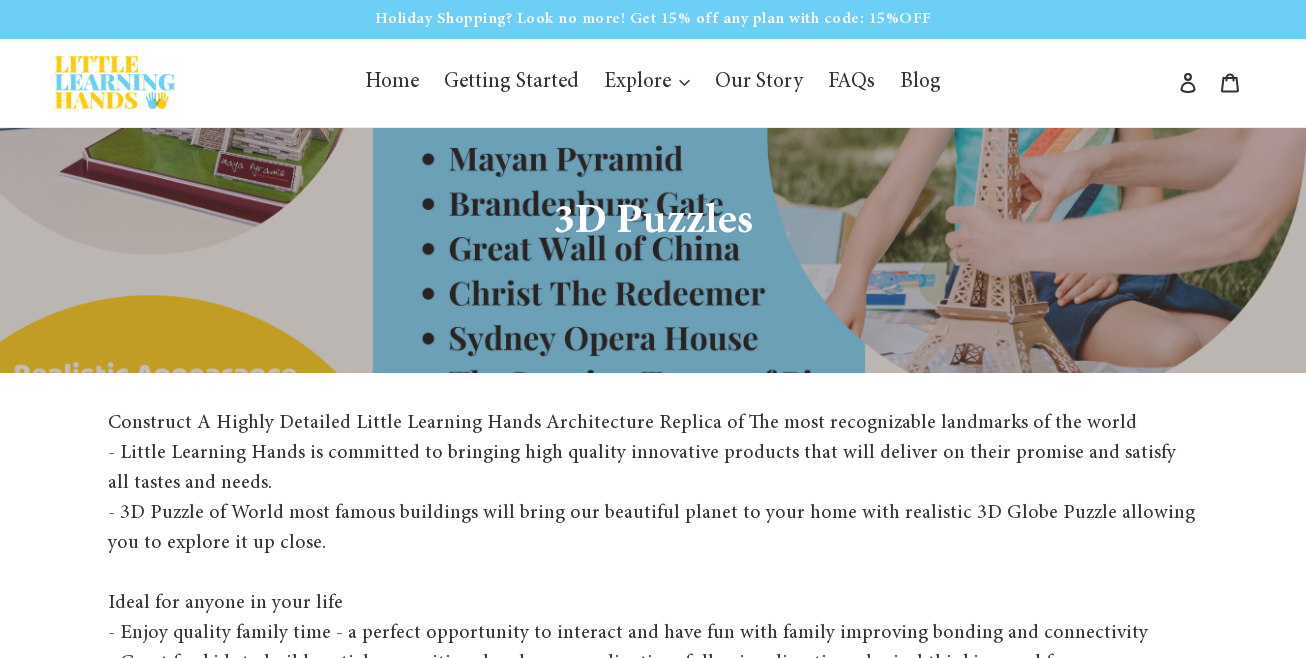 scroll, scrollTop: 0, scrollLeft: 0, axis: both 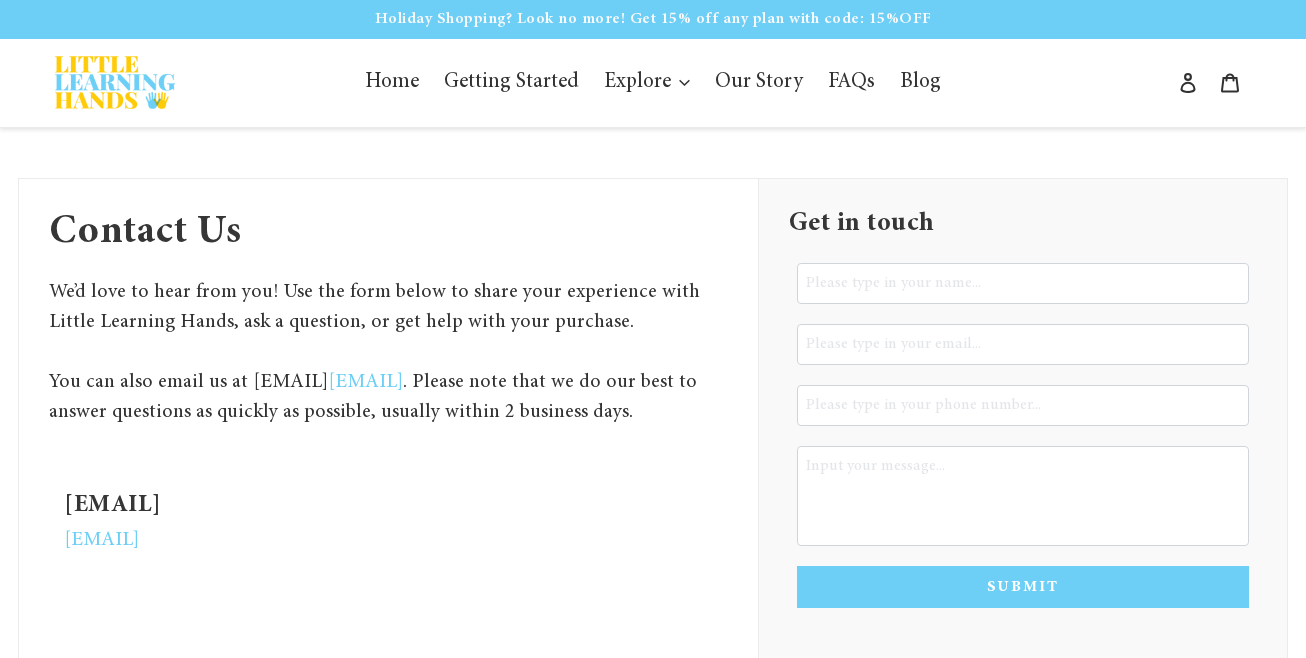 click on "[EMAIL]" at bounding box center (101, 540) 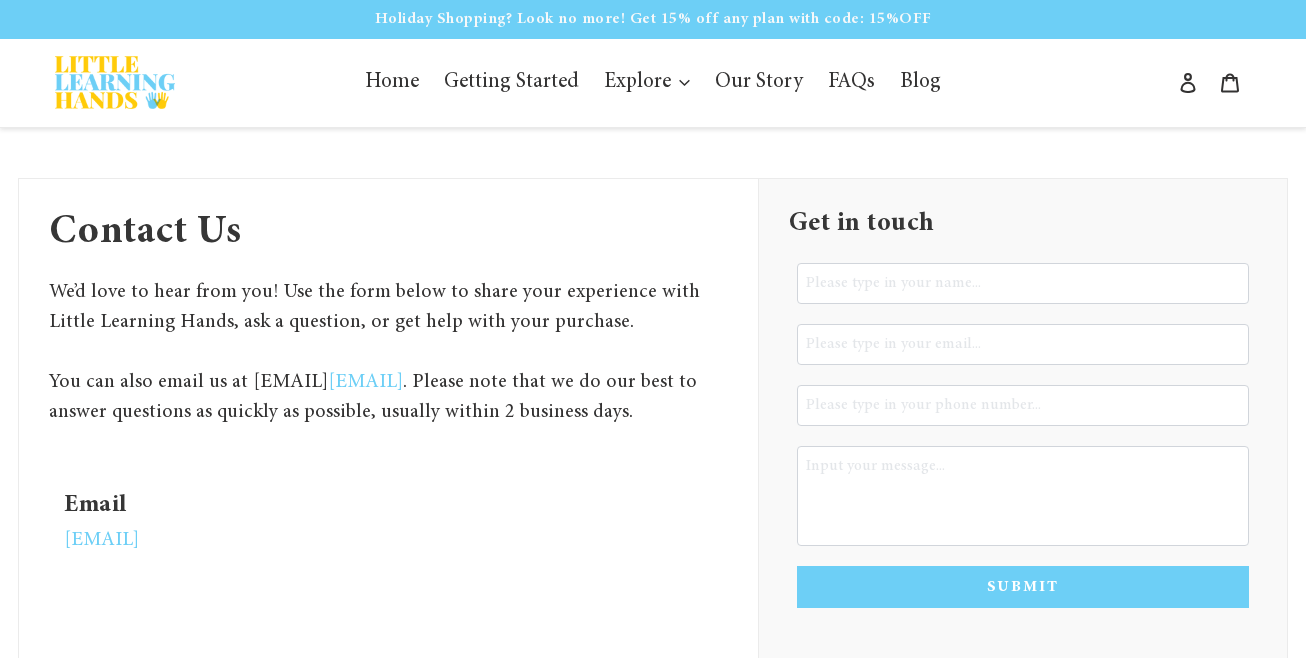 scroll, scrollTop: 0, scrollLeft: 0, axis: both 